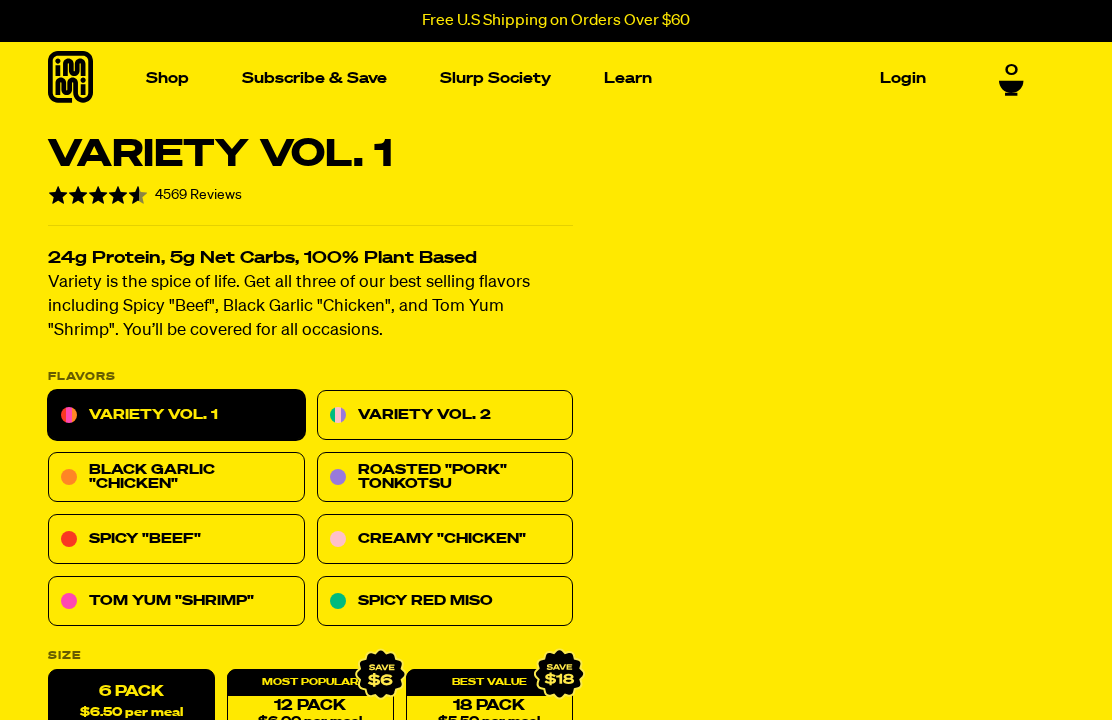 scroll, scrollTop: 0, scrollLeft: 0, axis: both 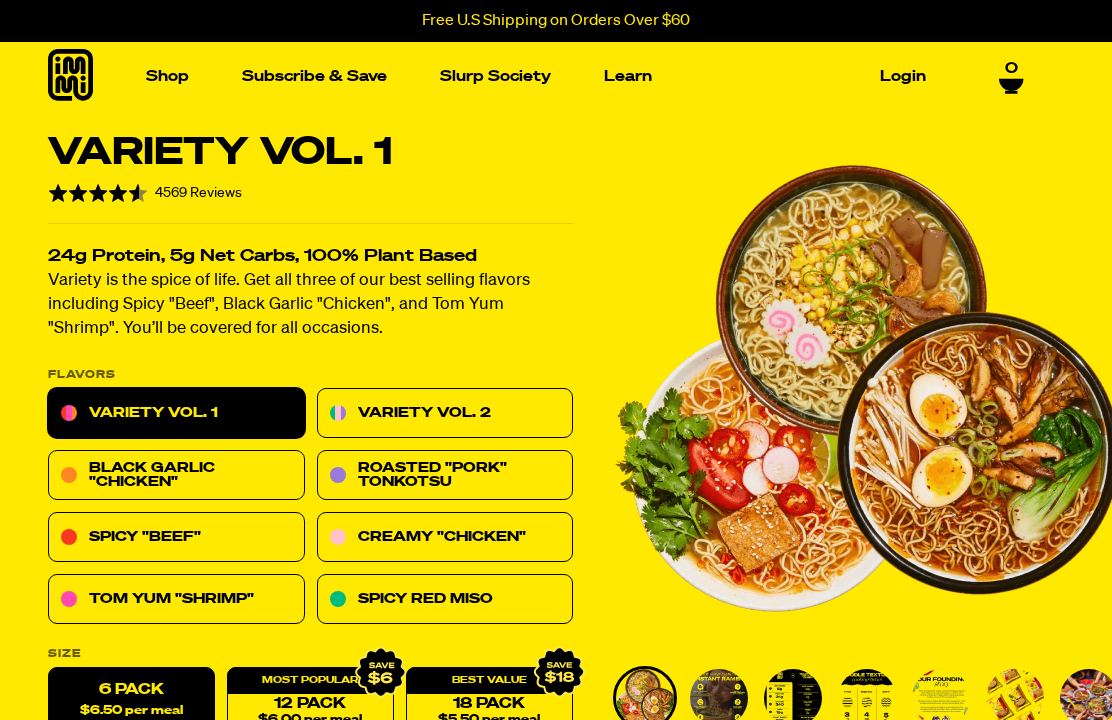 click on "Spicy Red Miso" at bounding box center [445, 600] 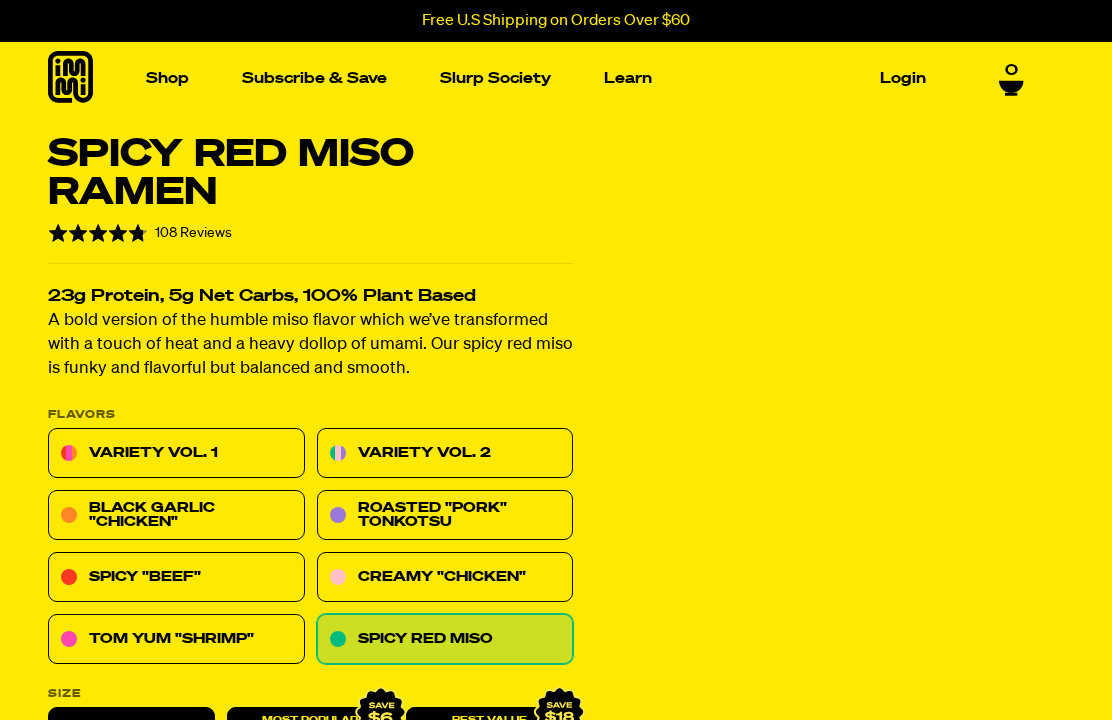 scroll, scrollTop: 0, scrollLeft: 0, axis: both 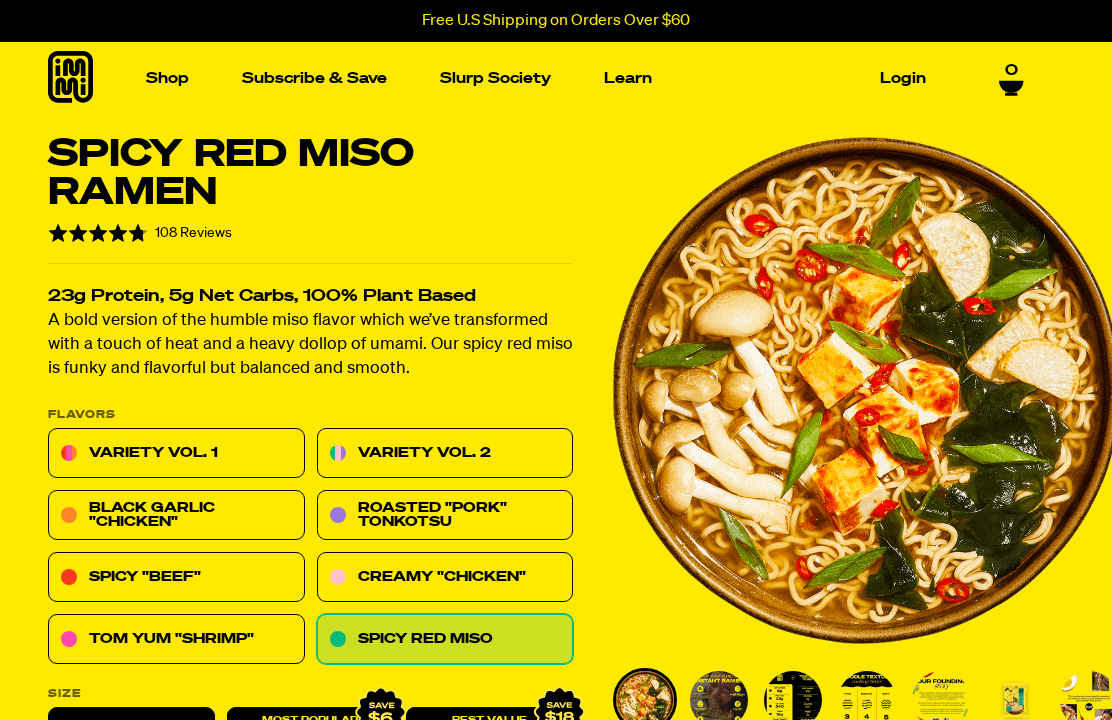 click on "Tom Yum "Shrimp"" at bounding box center (176, 640) 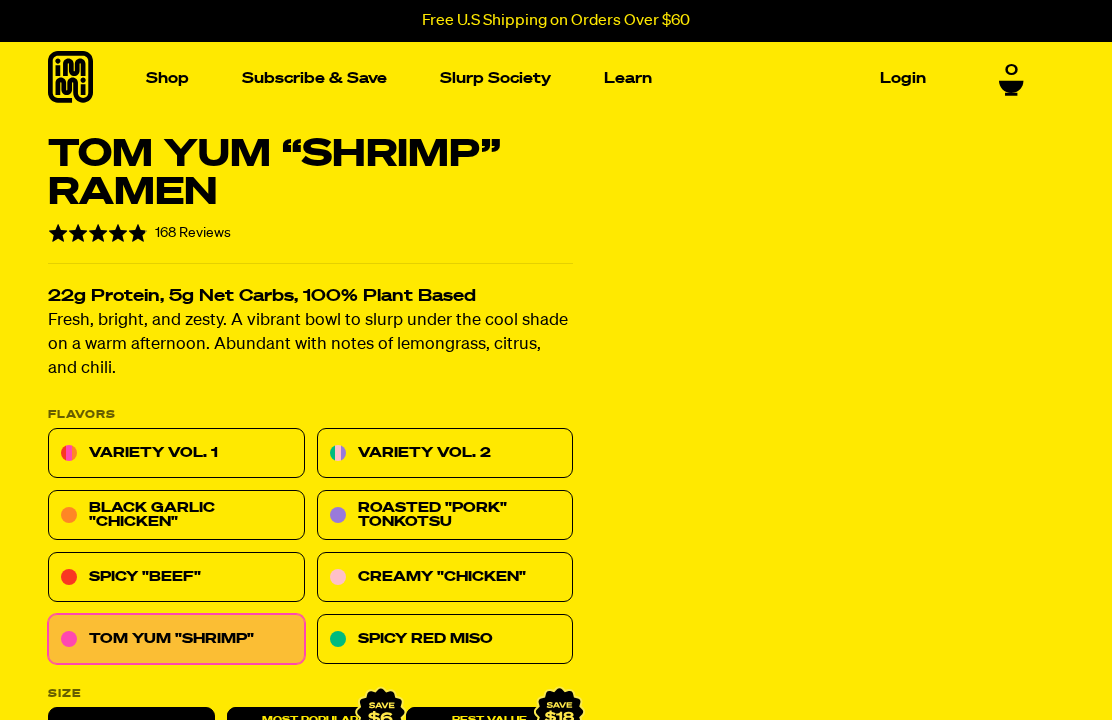 scroll, scrollTop: 0, scrollLeft: 0, axis: both 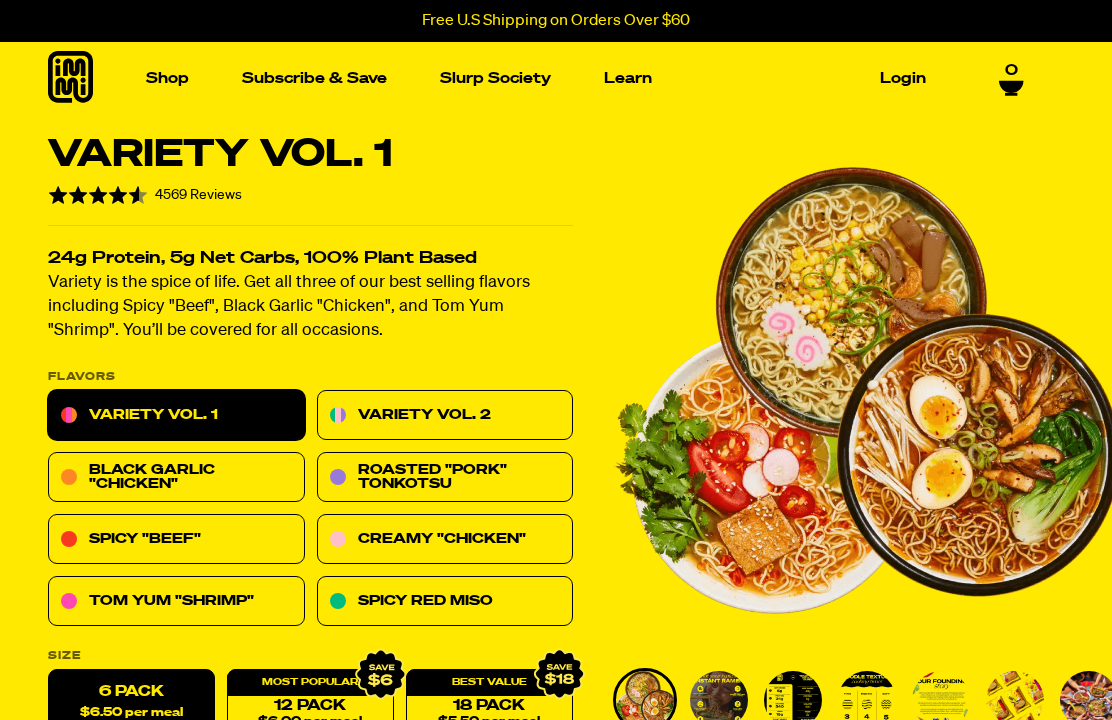 select 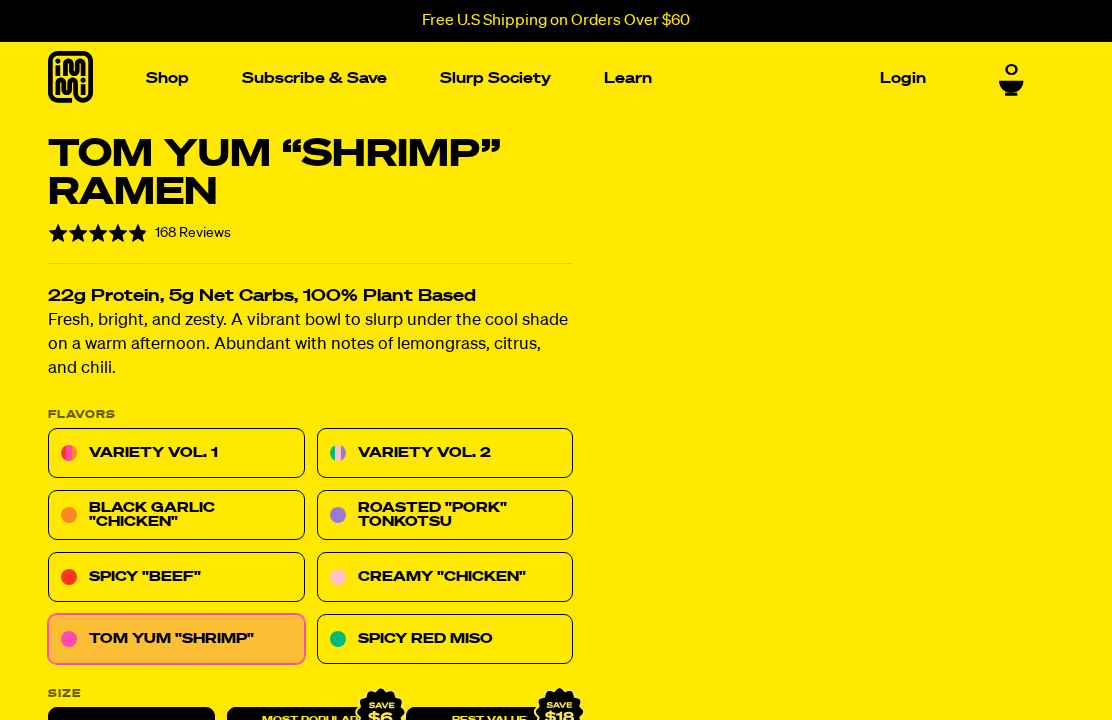 scroll, scrollTop: 0, scrollLeft: 0, axis: both 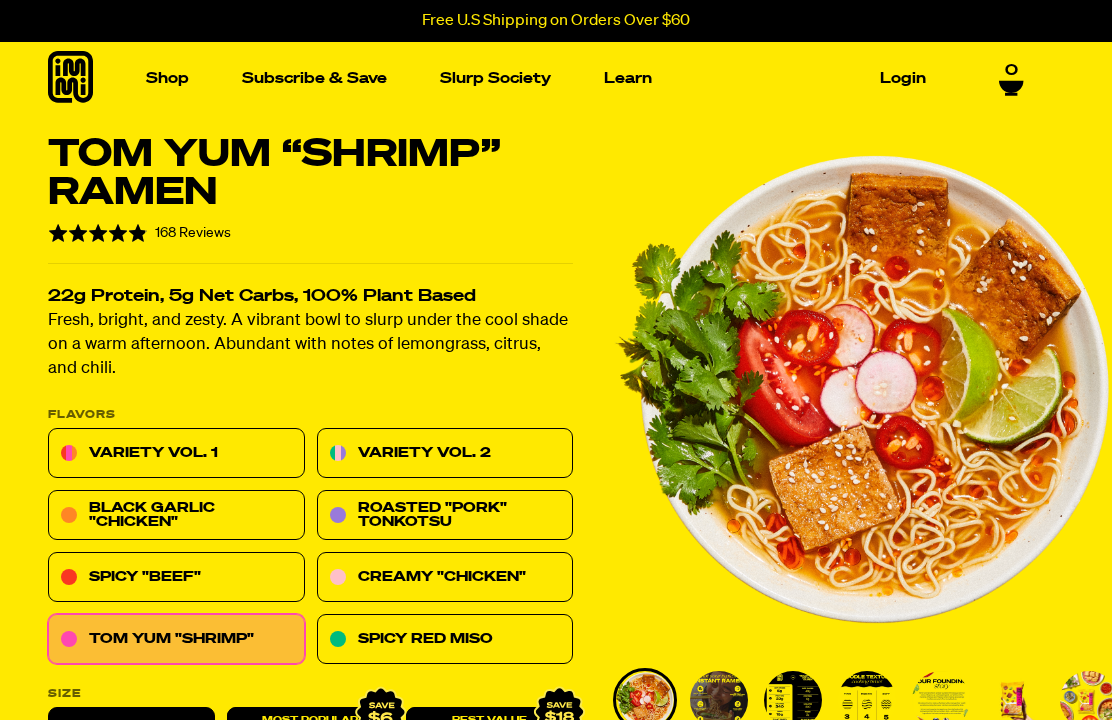 click on "Black Garlic "Chicken"" at bounding box center (176, 516) 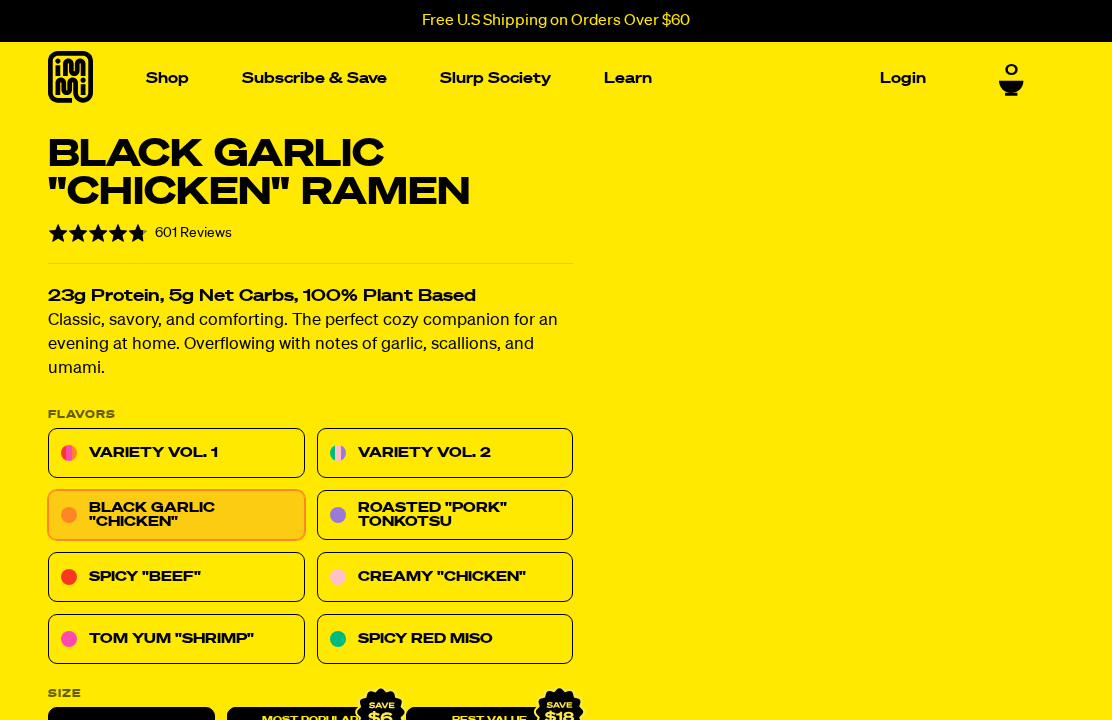 scroll, scrollTop: 0, scrollLeft: 0, axis: both 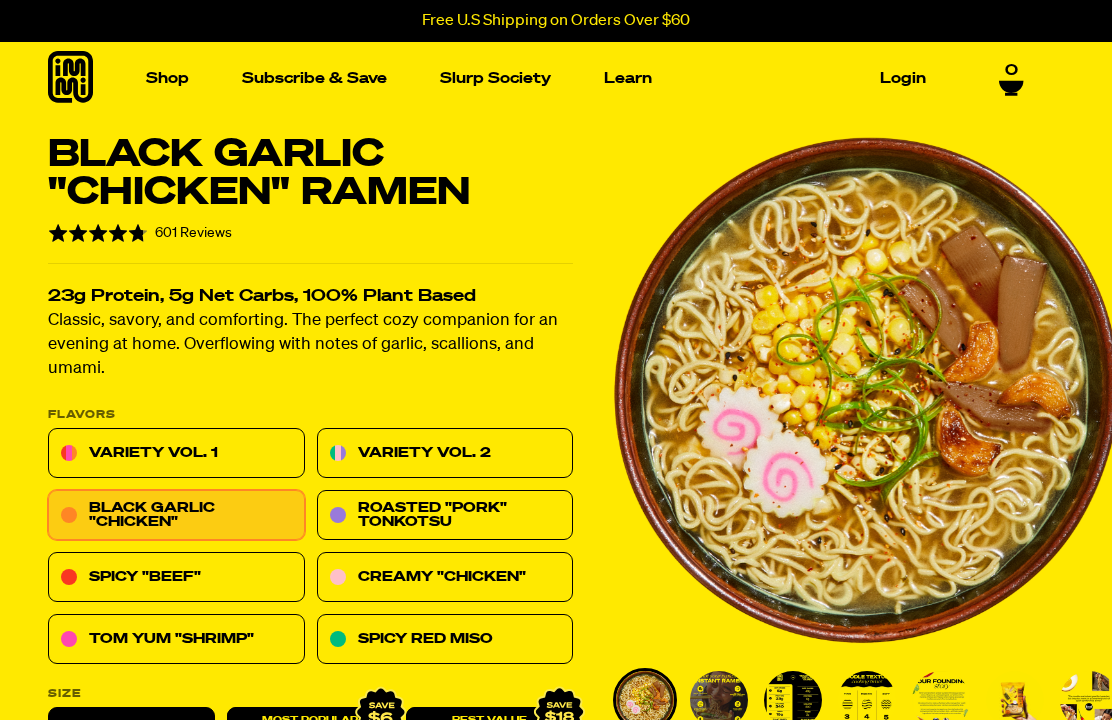 click on "Spicy "Beef"" at bounding box center [176, 578] 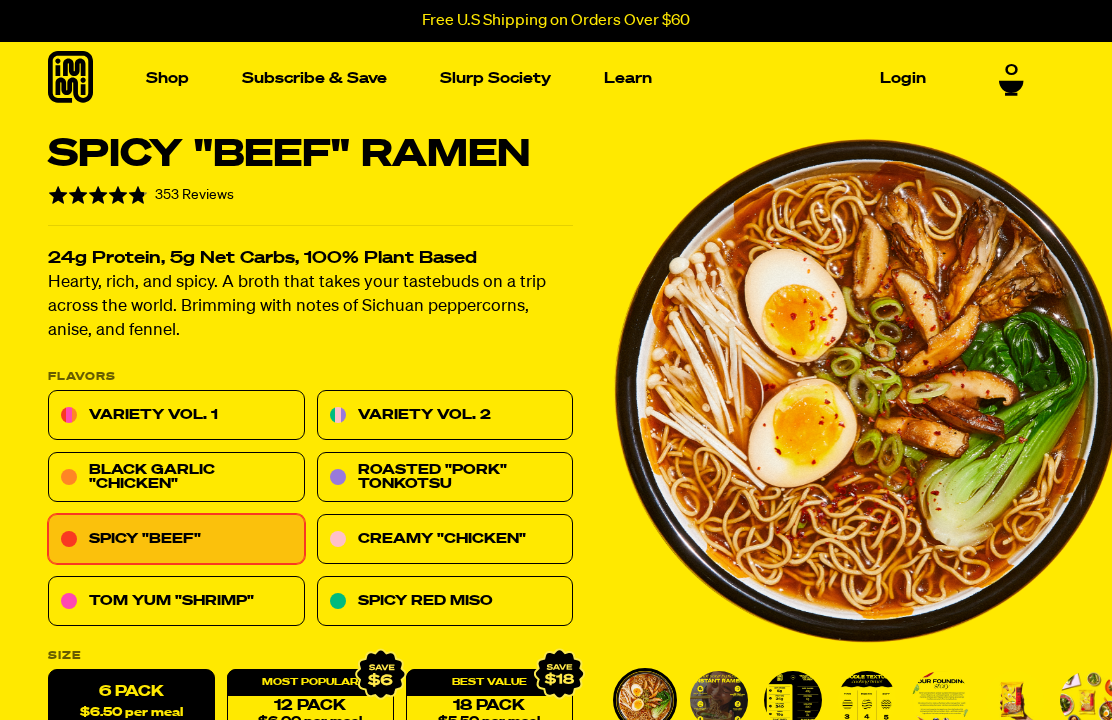 scroll, scrollTop: 0, scrollLeft: 0, axis: both 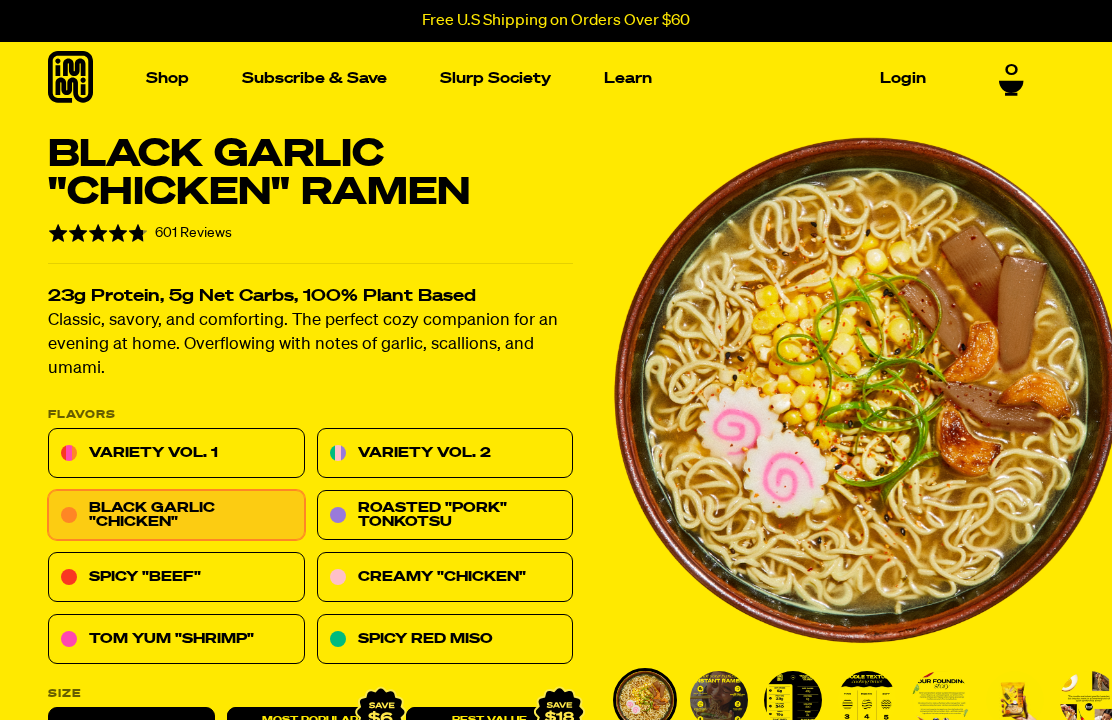 select 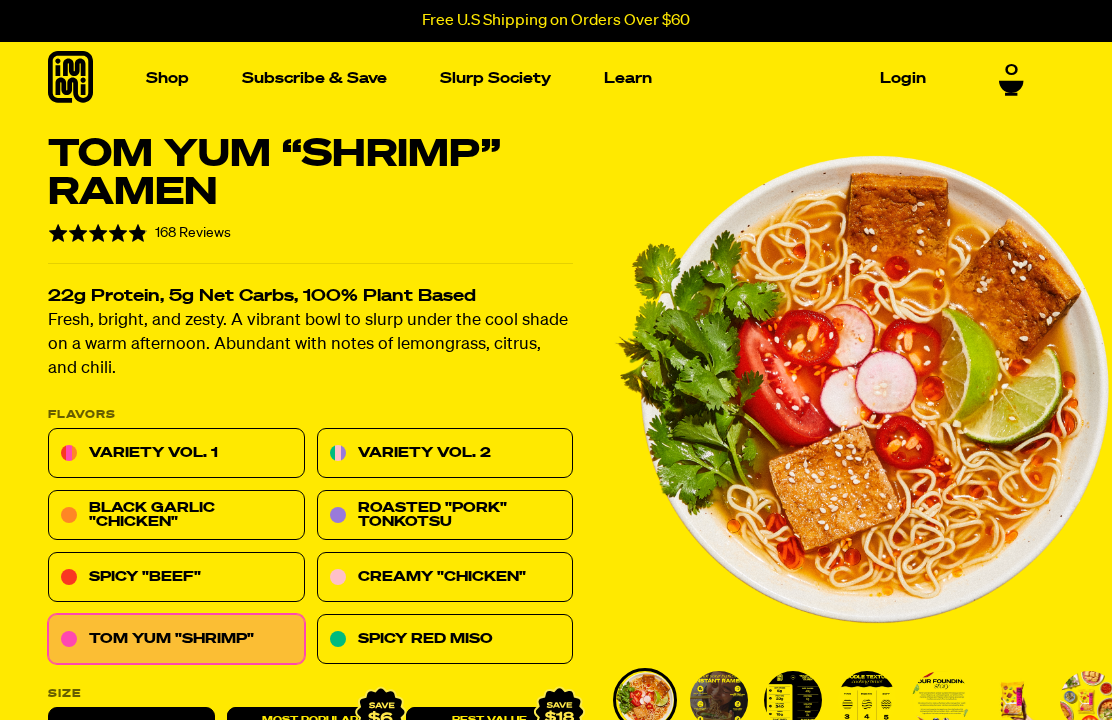 select 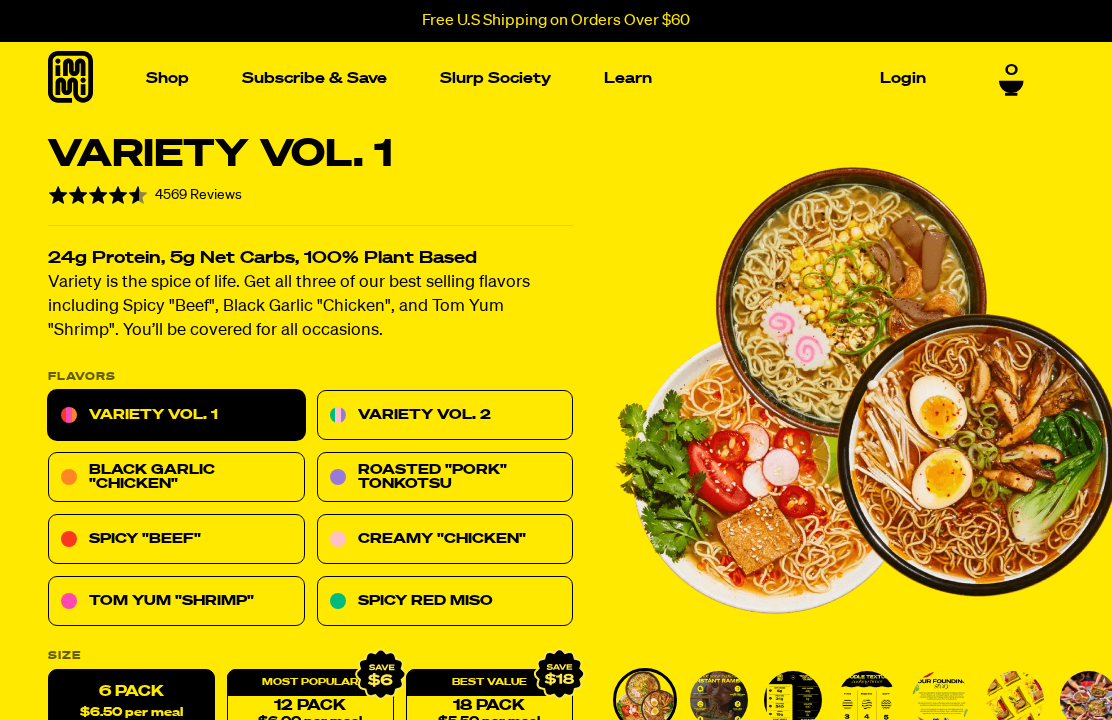 select 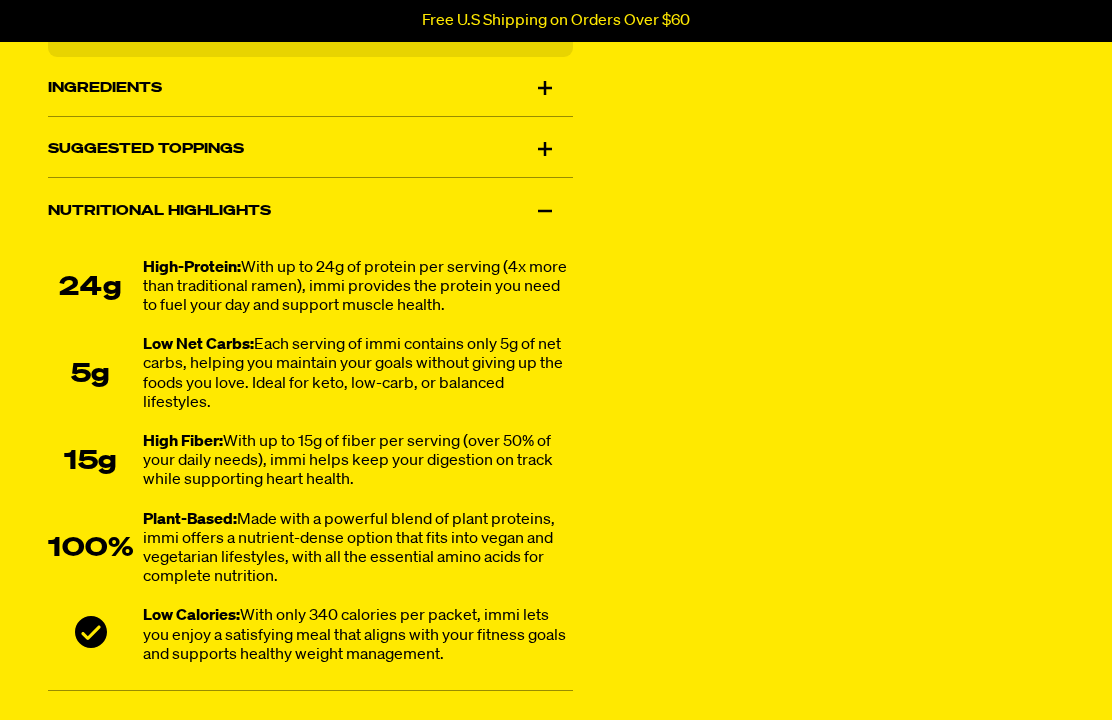 scroll, scrollTop: 1362, scrollLeft: 0, axis: vertical 